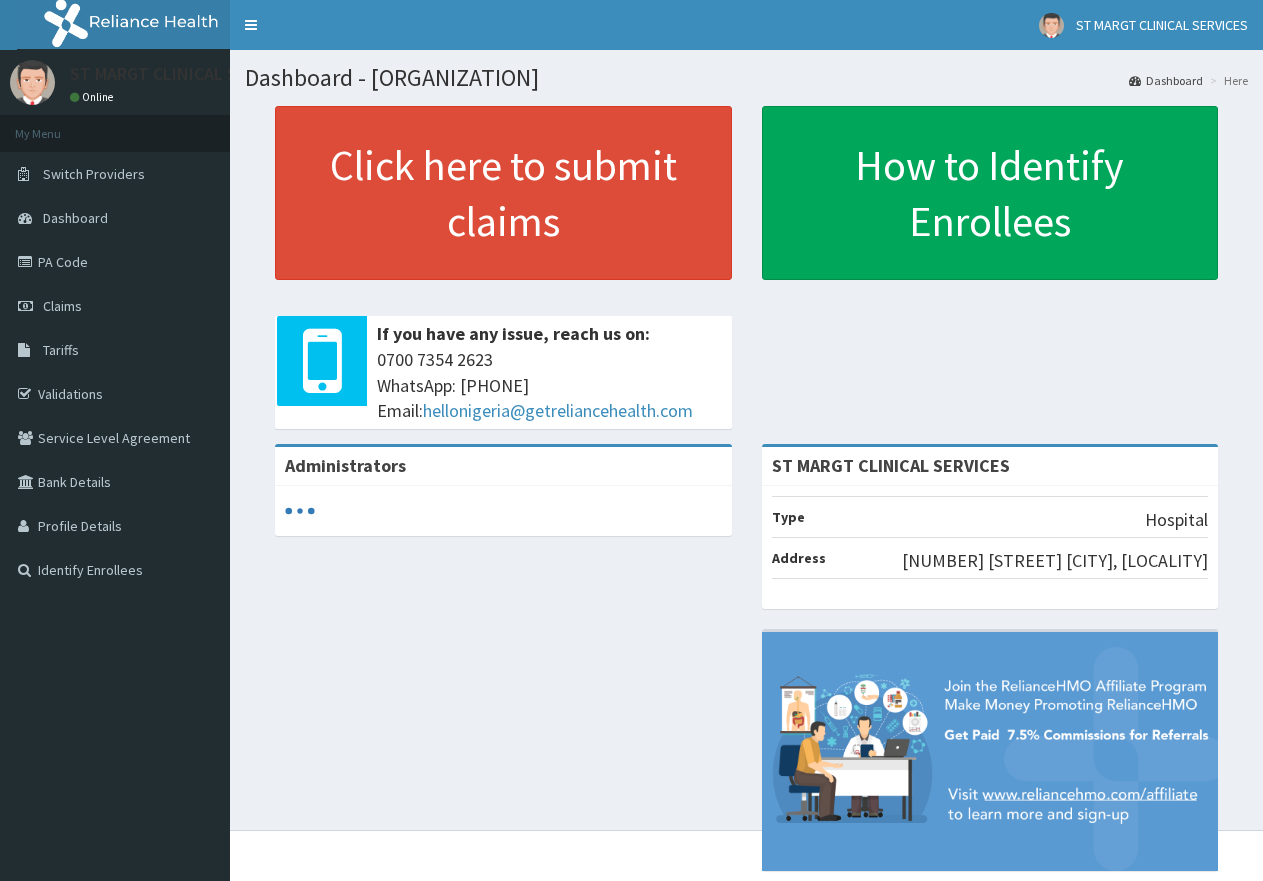scroll, scrollTop: 0, scrollLeft: 0, axis: both 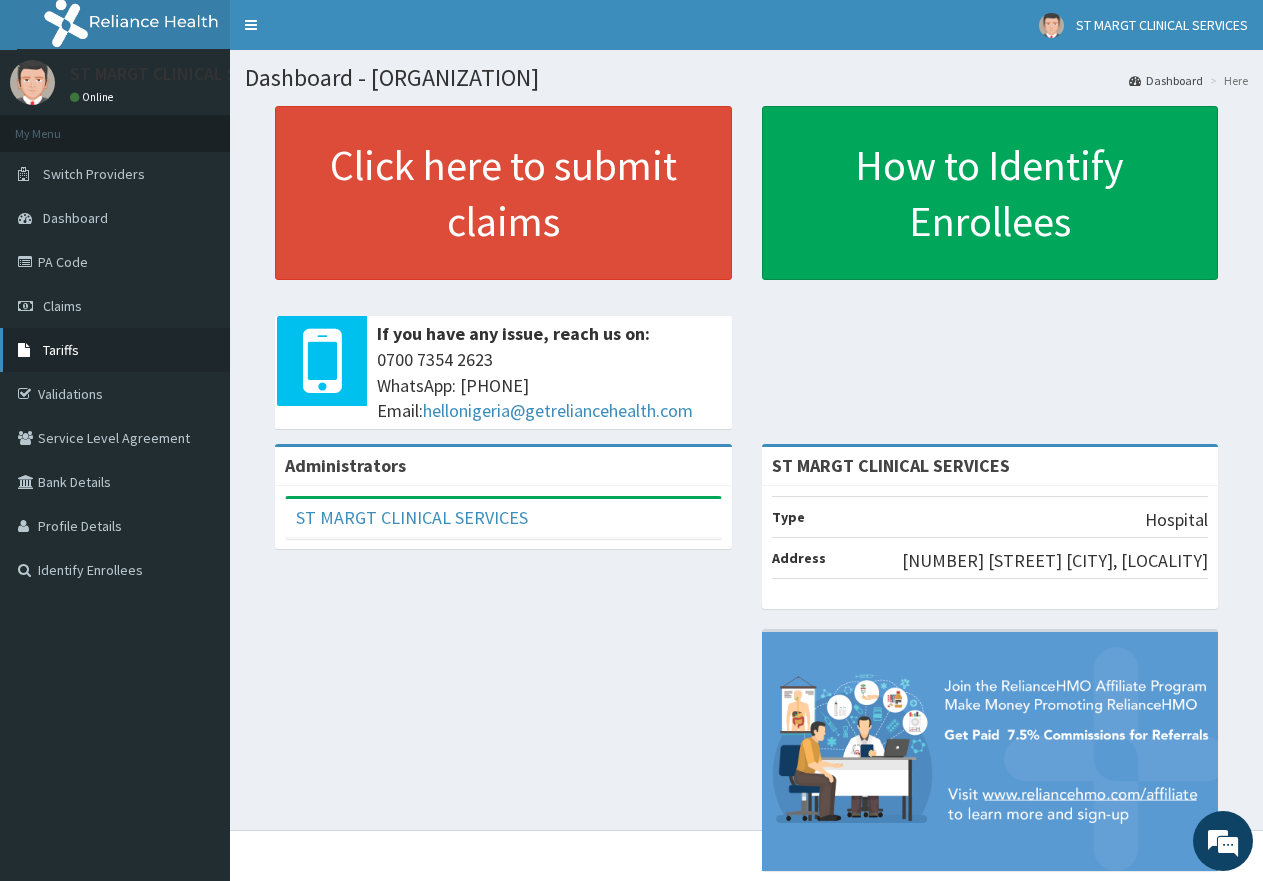 click on "Tariffs" at bounding box center [61, 350] 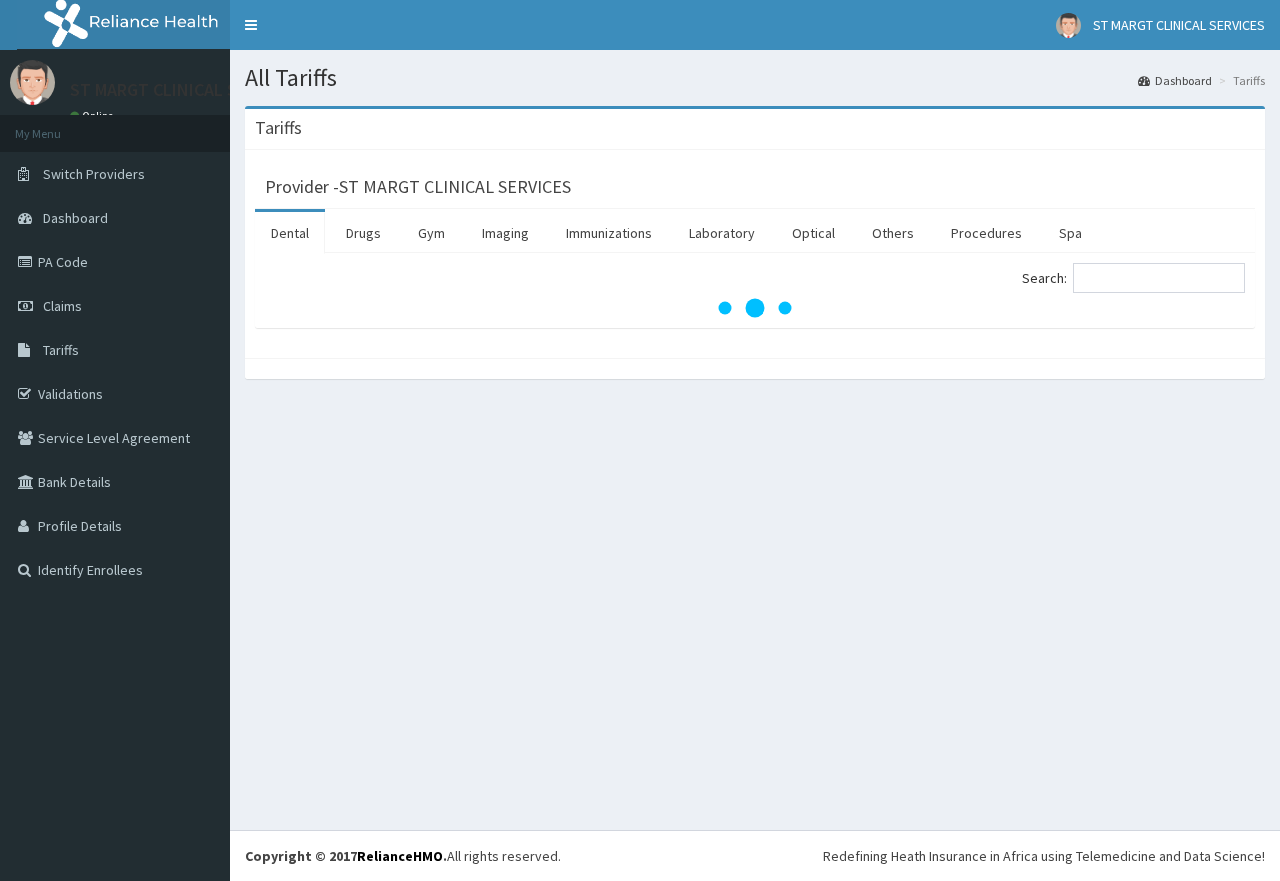 scroll, scrollTop: 0, scrollLeft: 0, axis: both 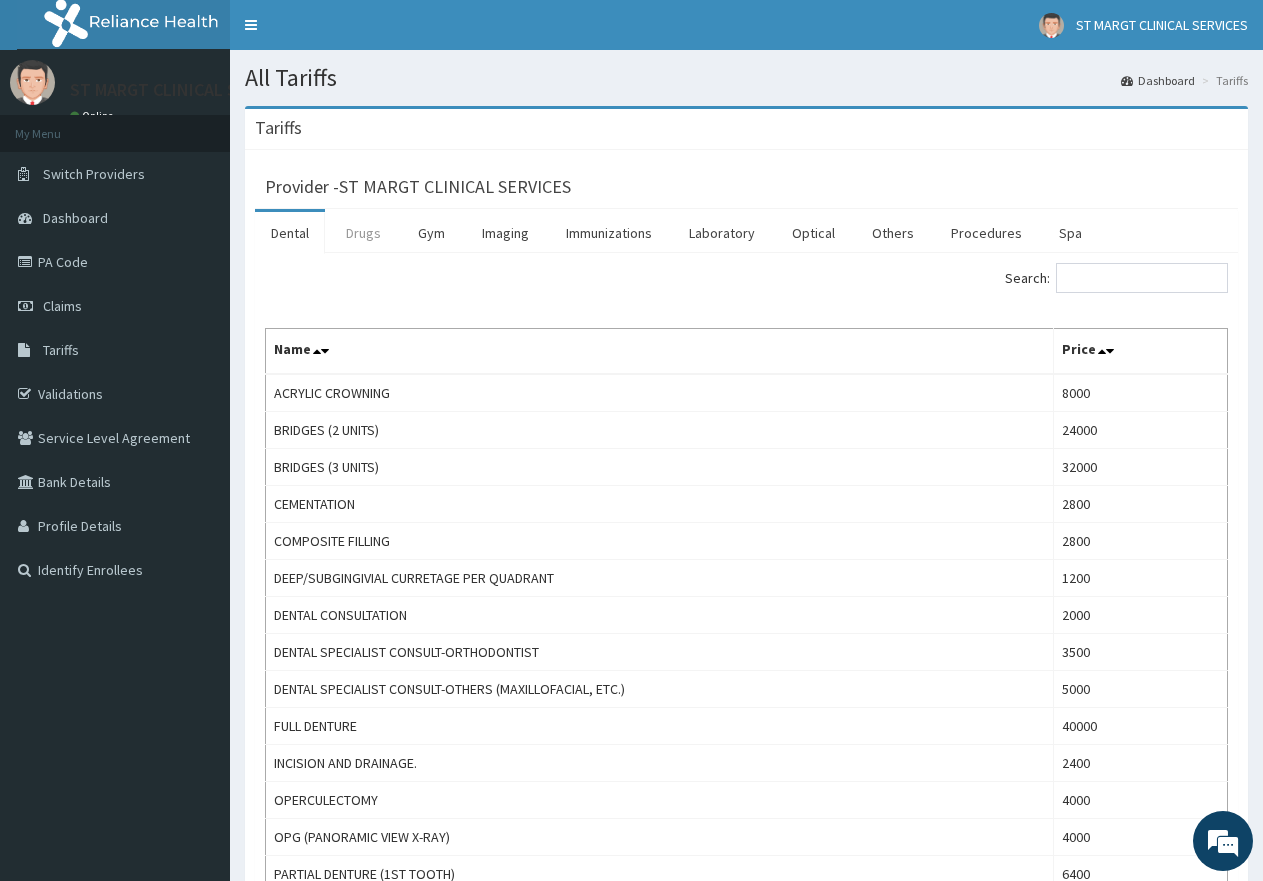 click on "Drugs" at bounding box center [363, 233] 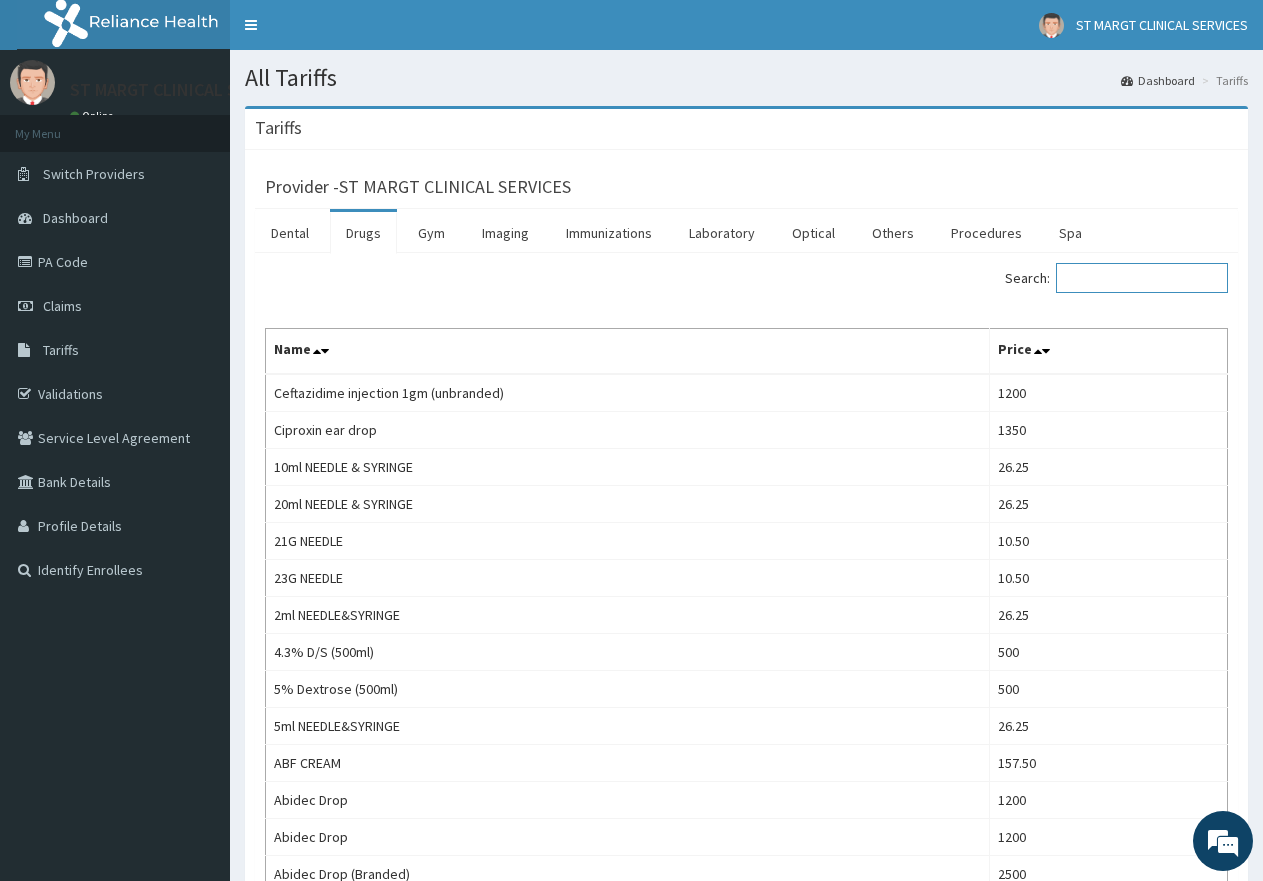 click on "Search:" at bounding box center [1142, 278] 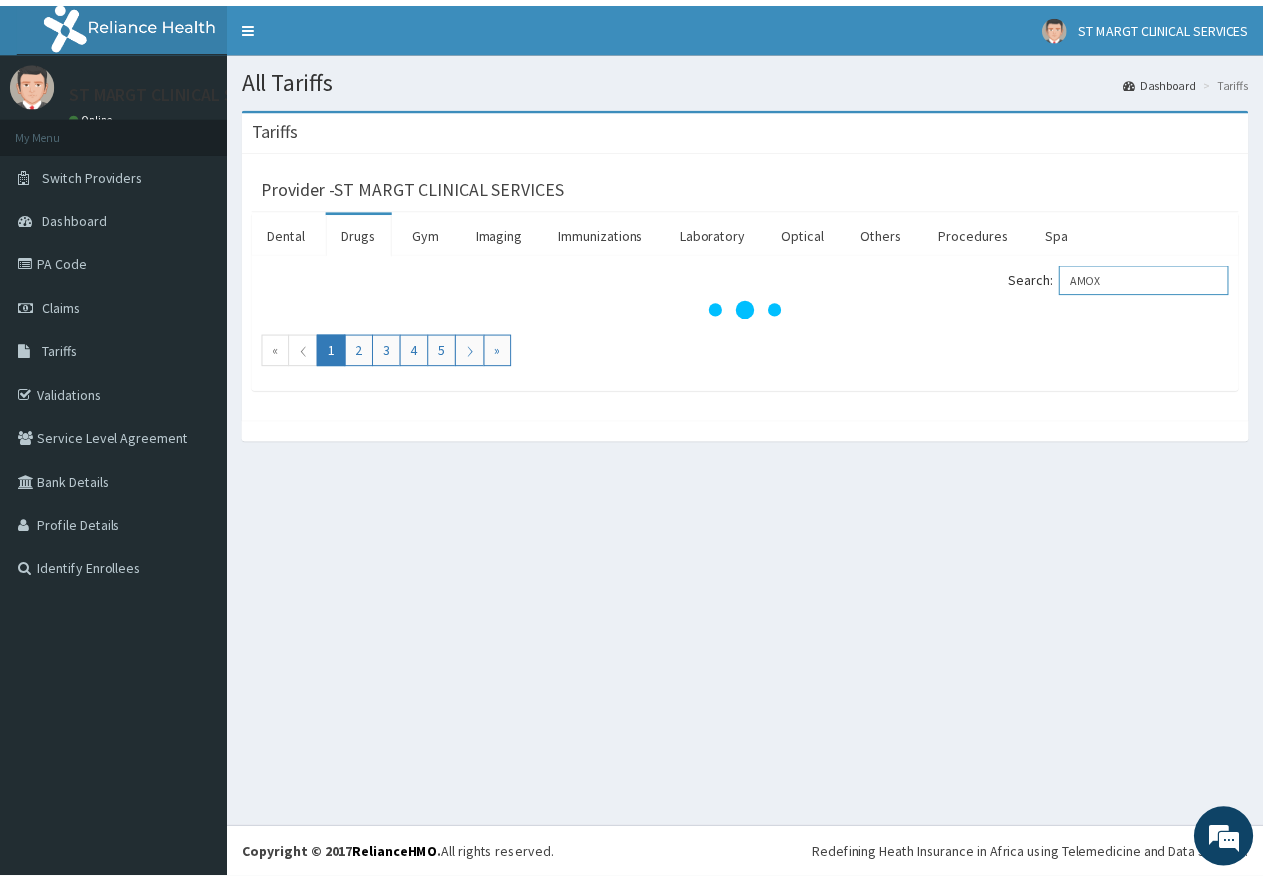 scroll, scrollTop: 0, scrollLeft: 0, axis: both 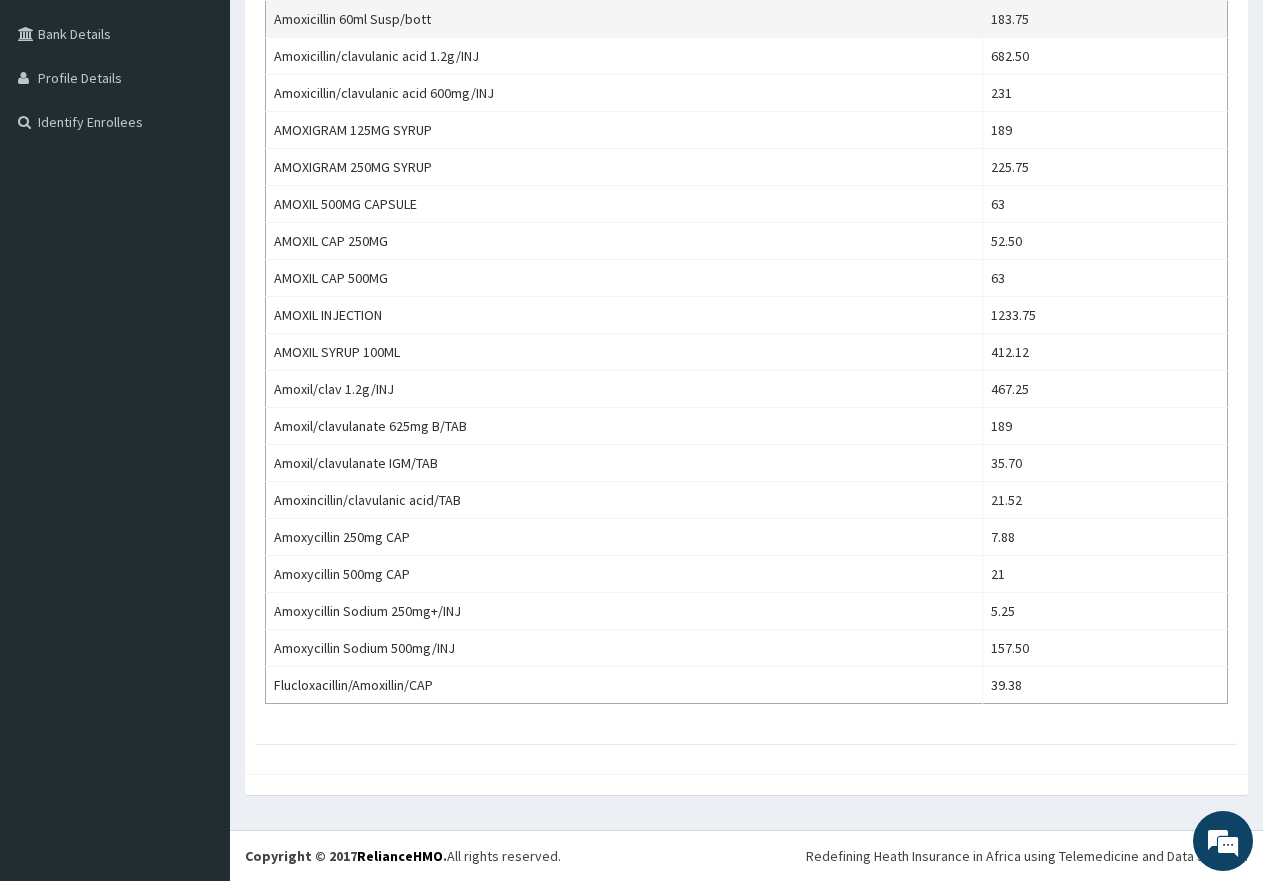 type on "AMOX" 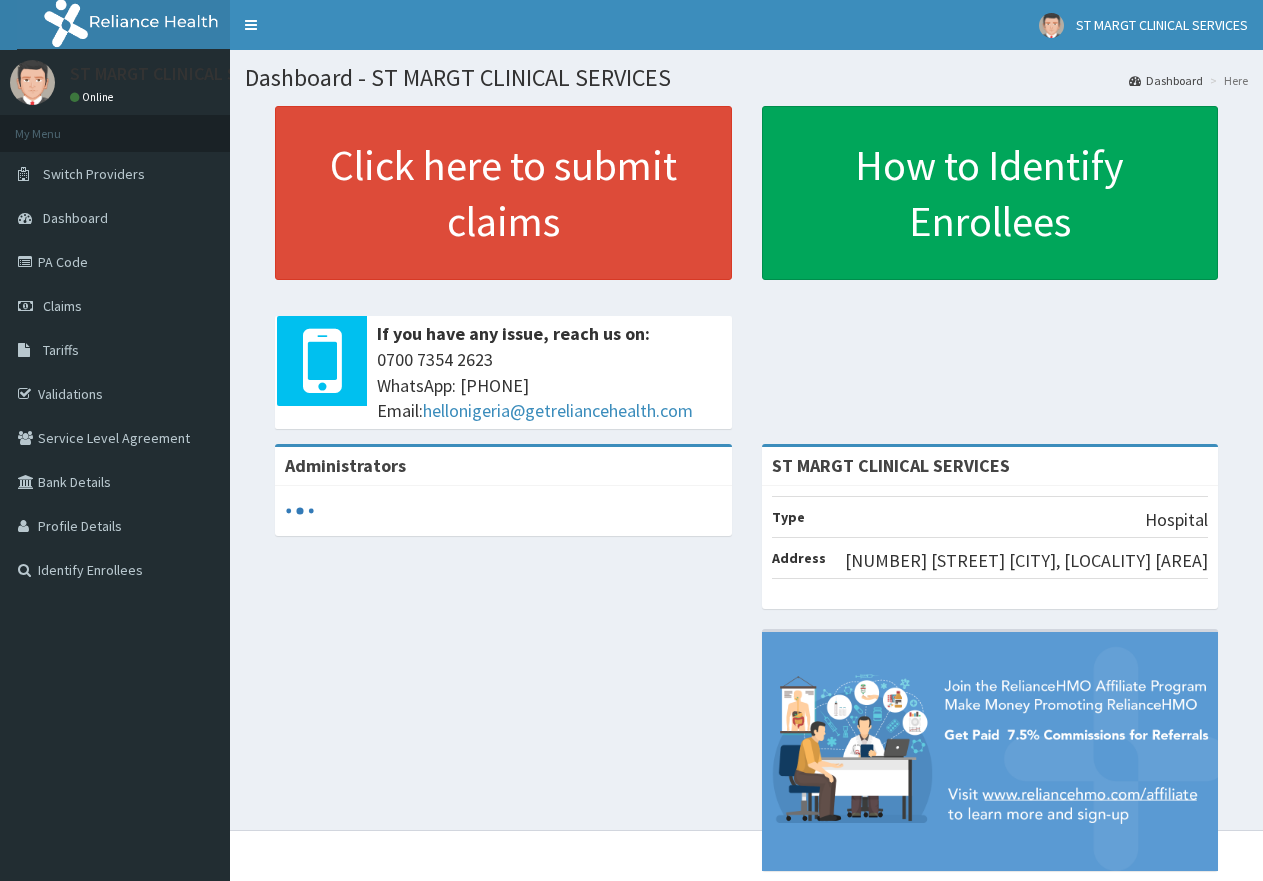scroll, scrollTop: 0, scrollLeft: 0, axis: both 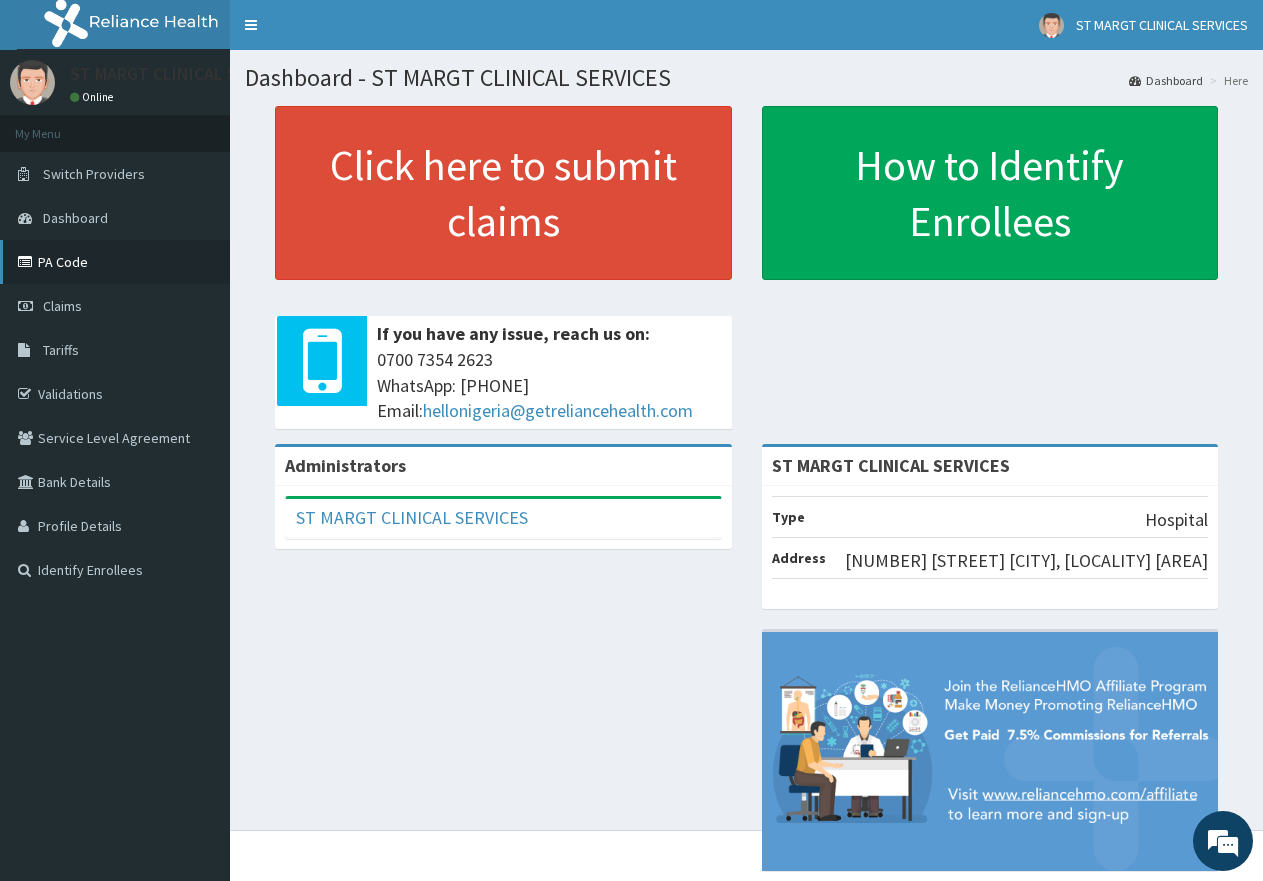 click on "PA Code" at bounding box center [115, 262] 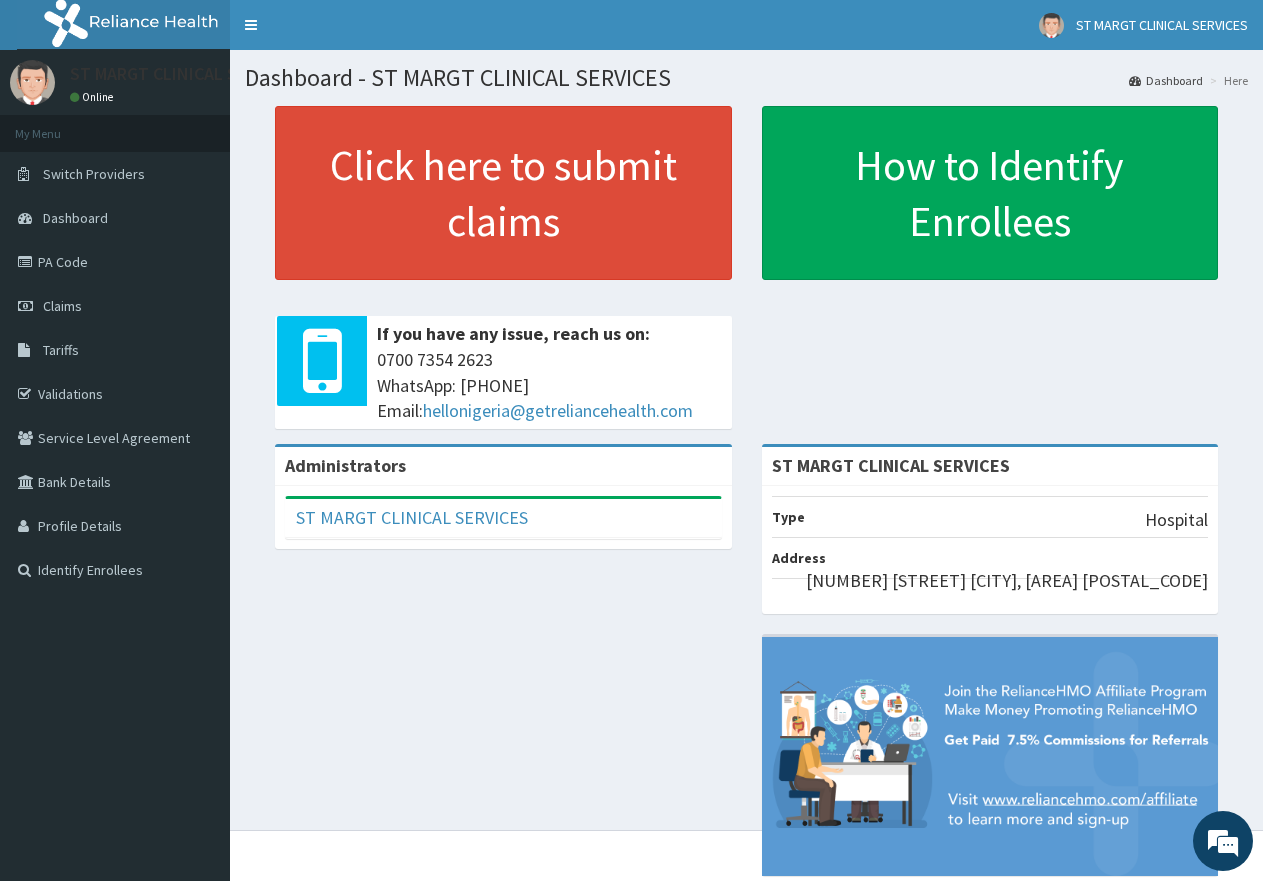 scroll, scrollTop: 0, scrollLeft: 0, axis: both 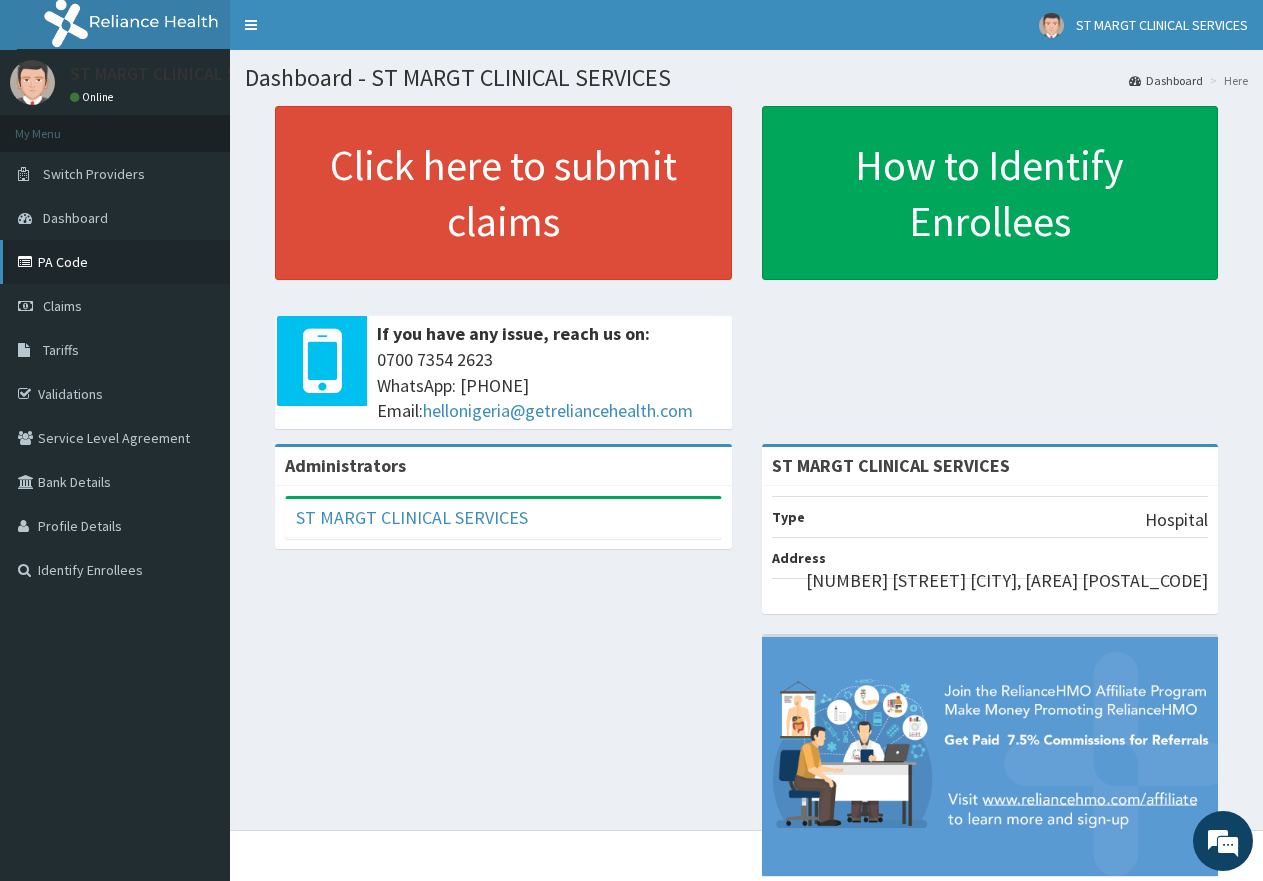 click on "PA Code" at bounding box center (115, 262) 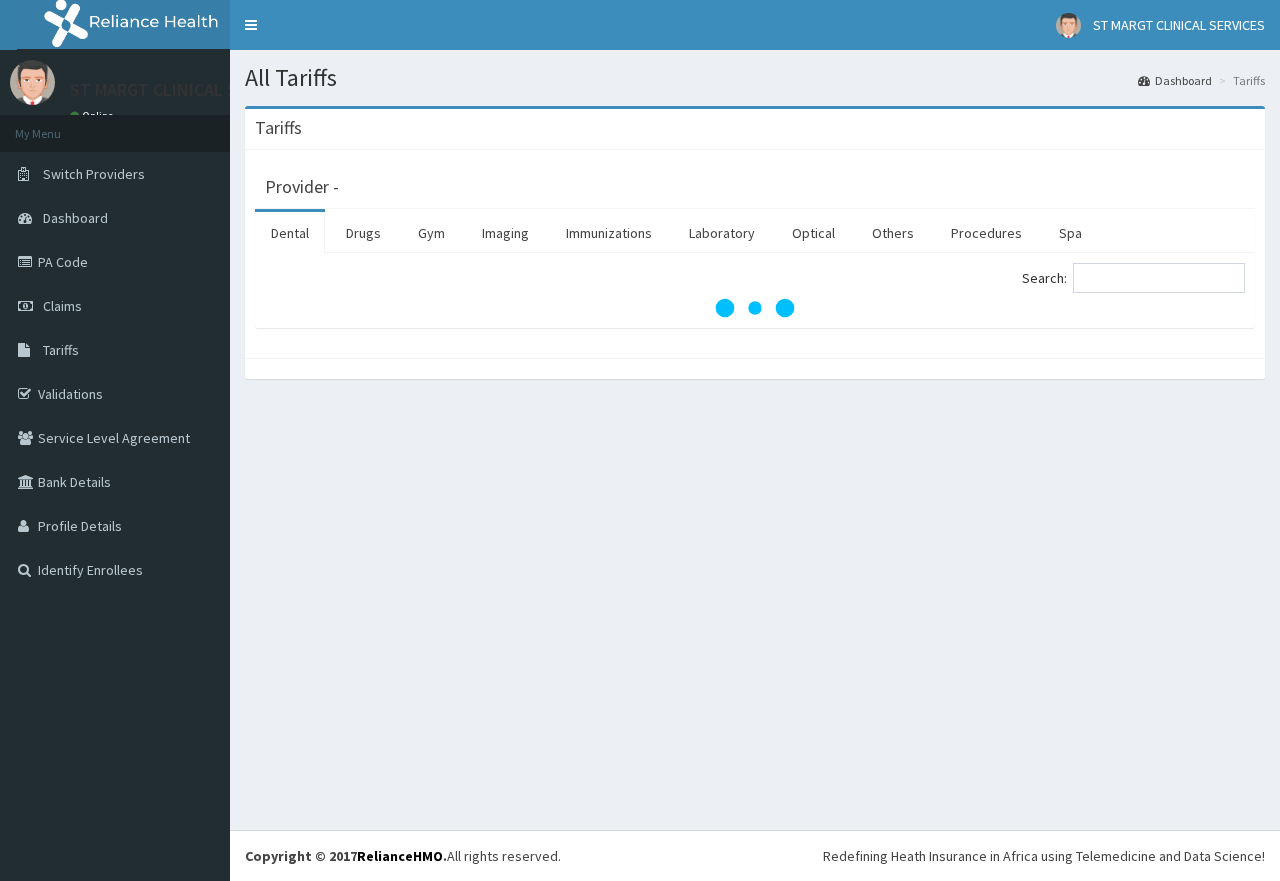 scroll, scrollTop: 0, scrollLeft: 0, axis: both 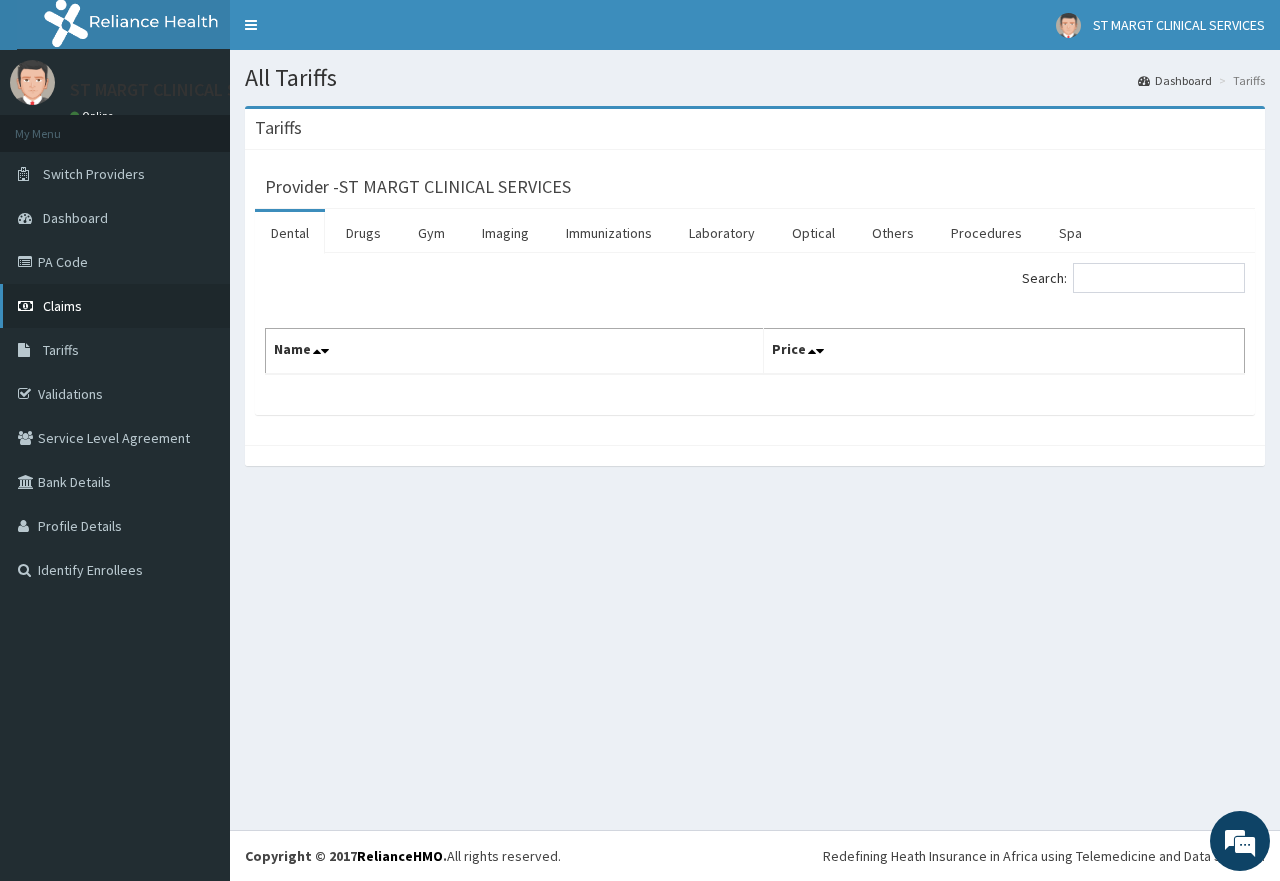 click on "Claims" at bounding box center [62, 306] 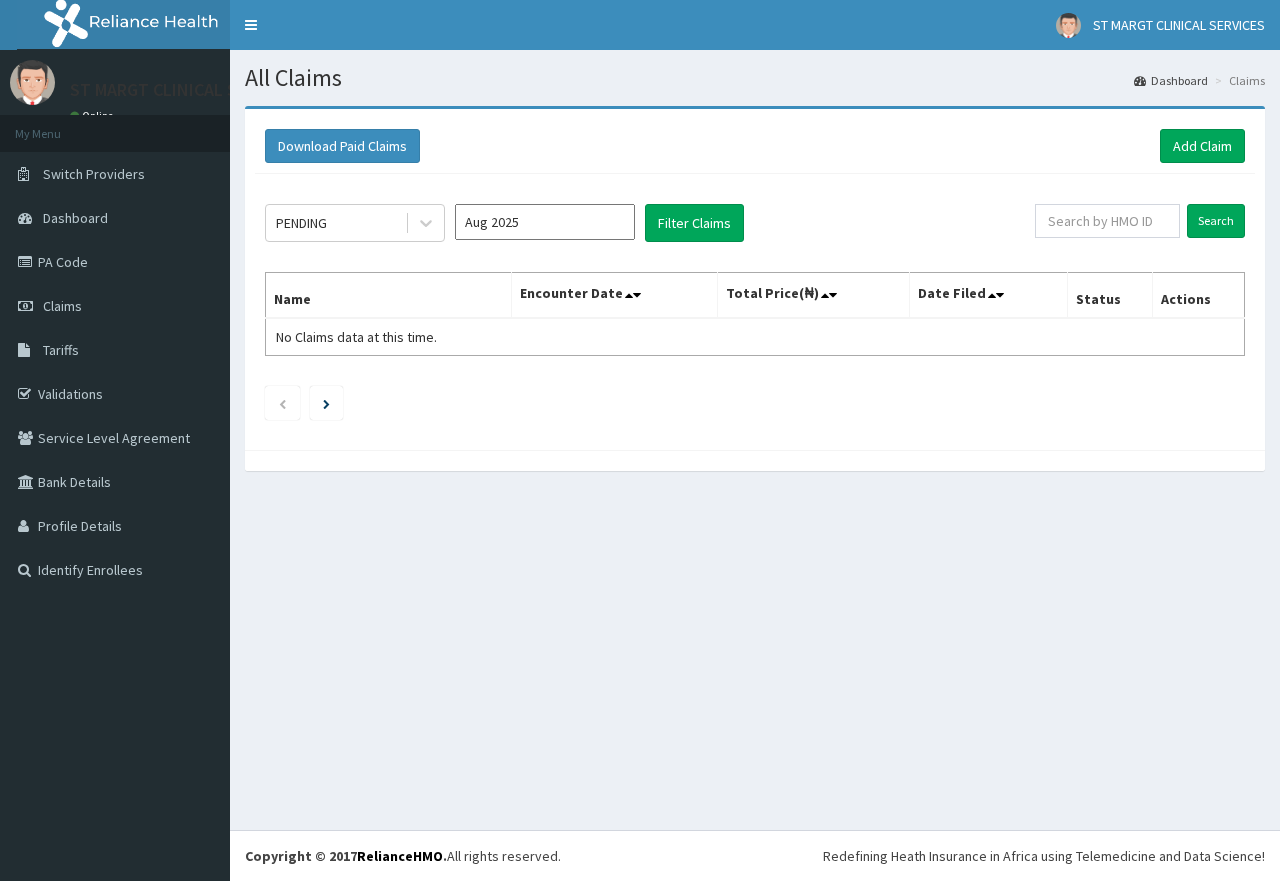 scroll, scrollTop: 0, scrollLeft: 0, axis: both 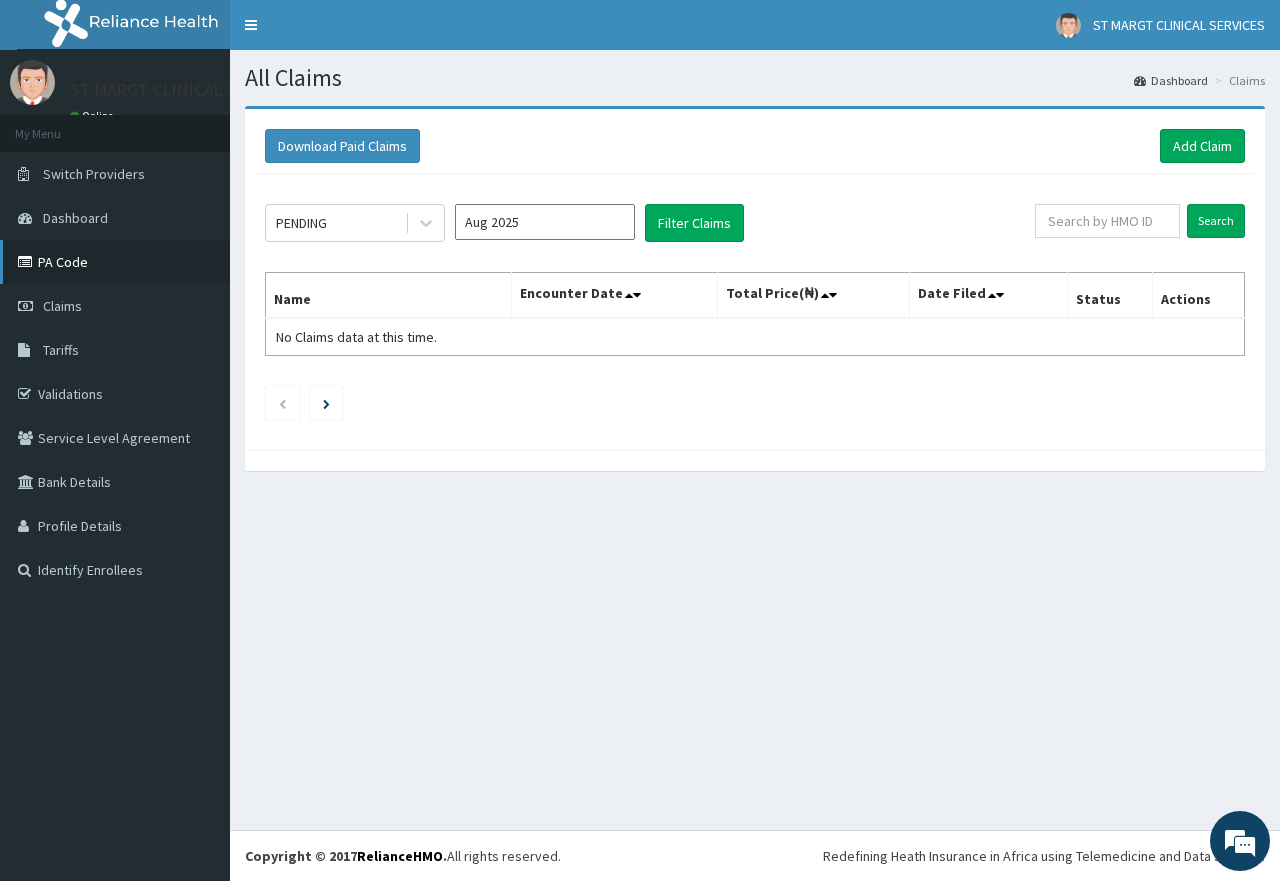 click on "PA Code" at bounding box center [115, 262] 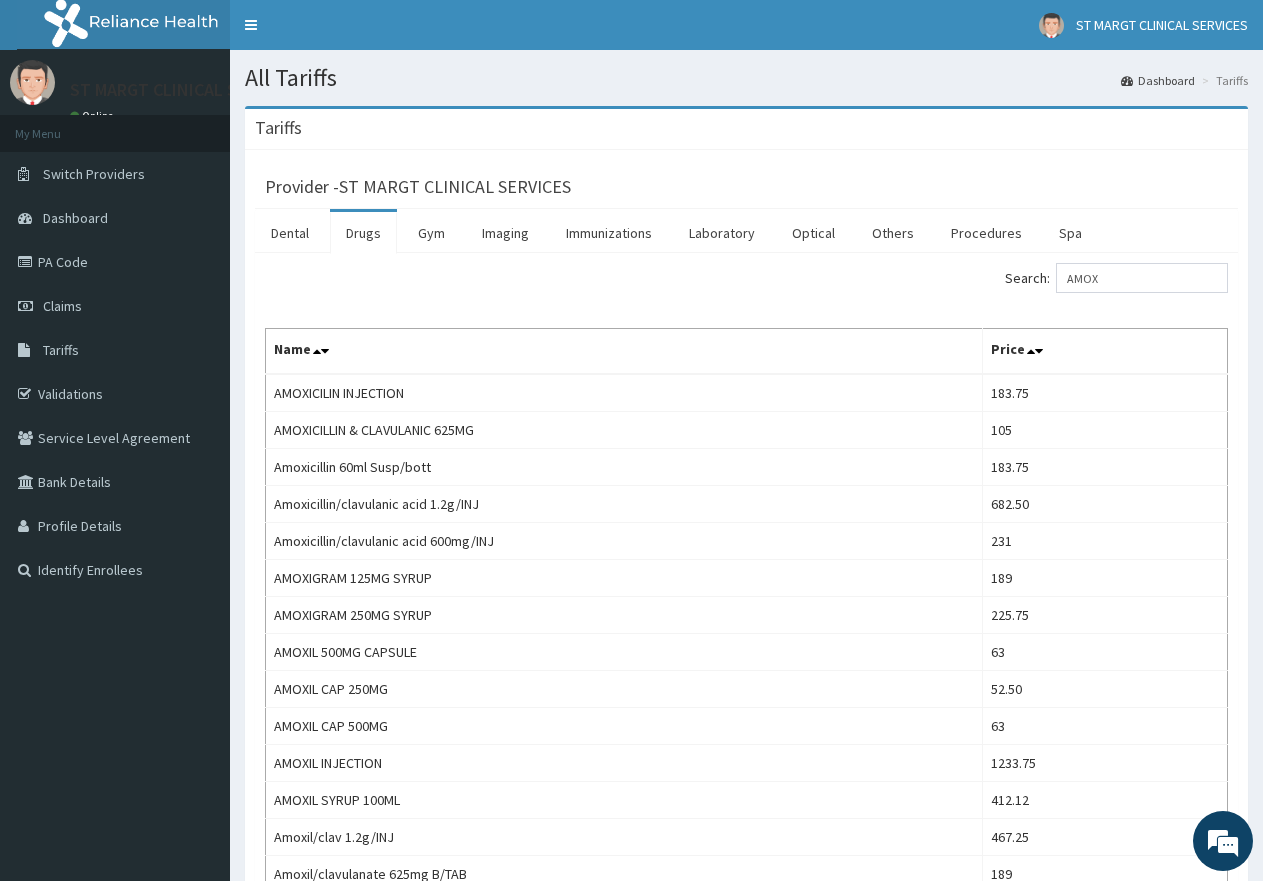 scroll, scrollTop: 0, scrollLeft: 0, axis: both 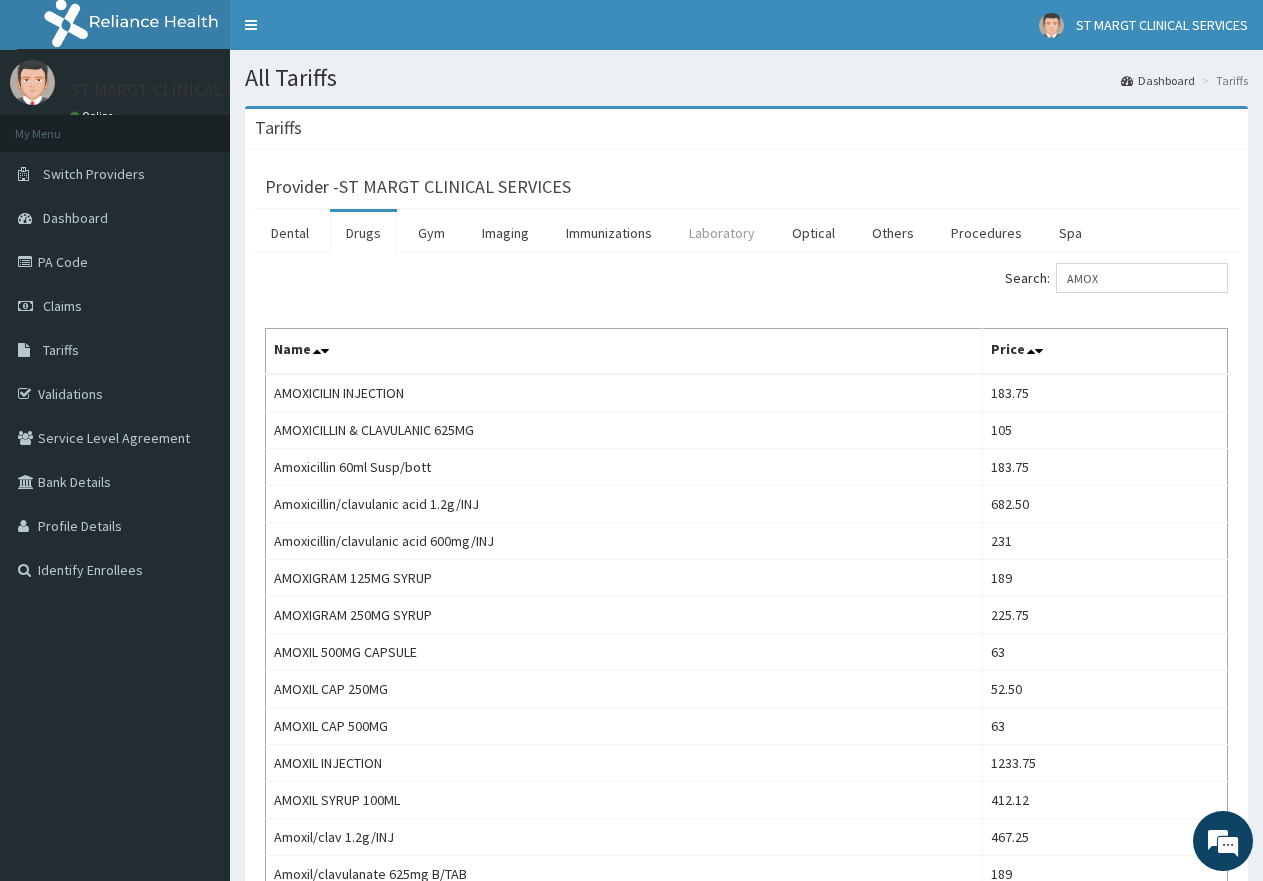 click on "Laboratory" at bounding box center [722, 233] 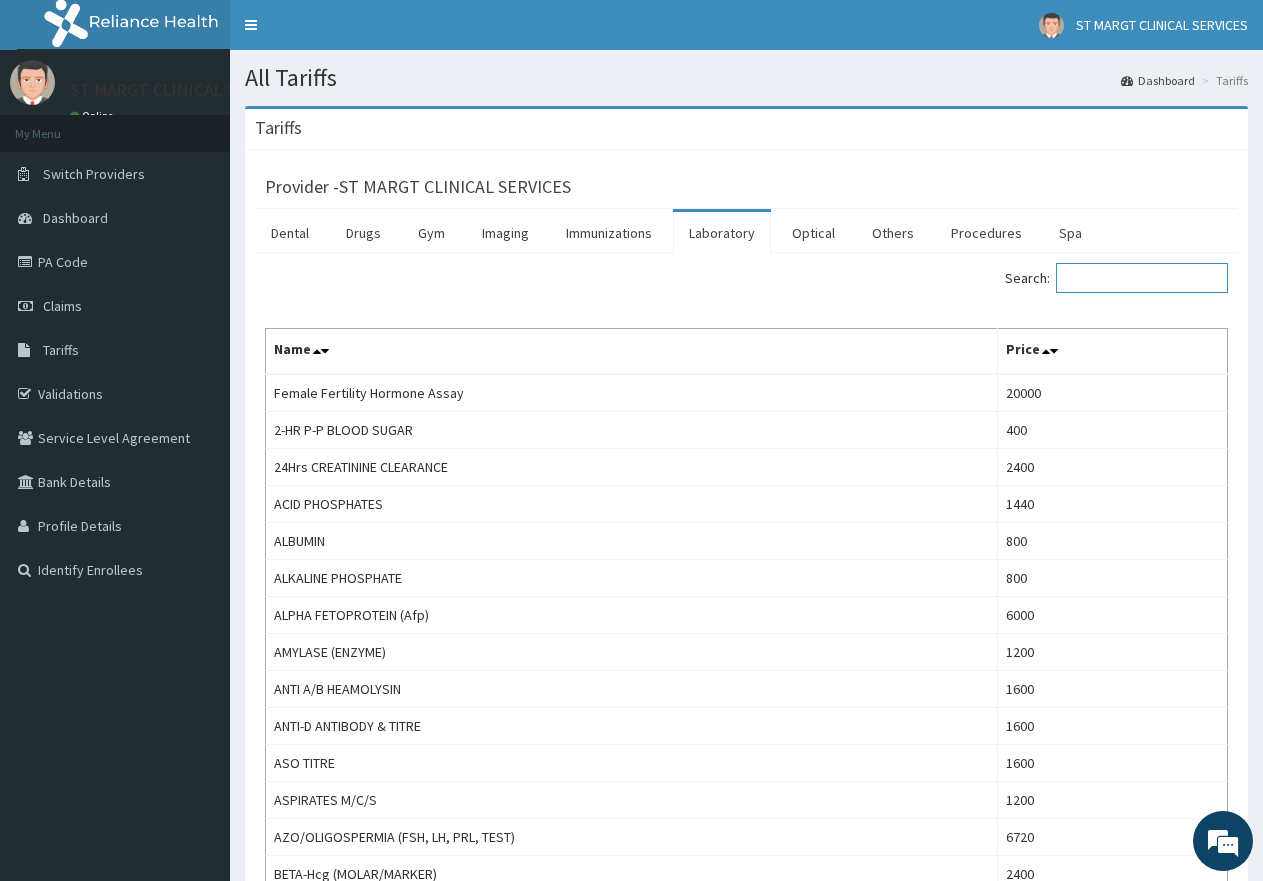 click on "Search:" at bounding box center [1142, 278] 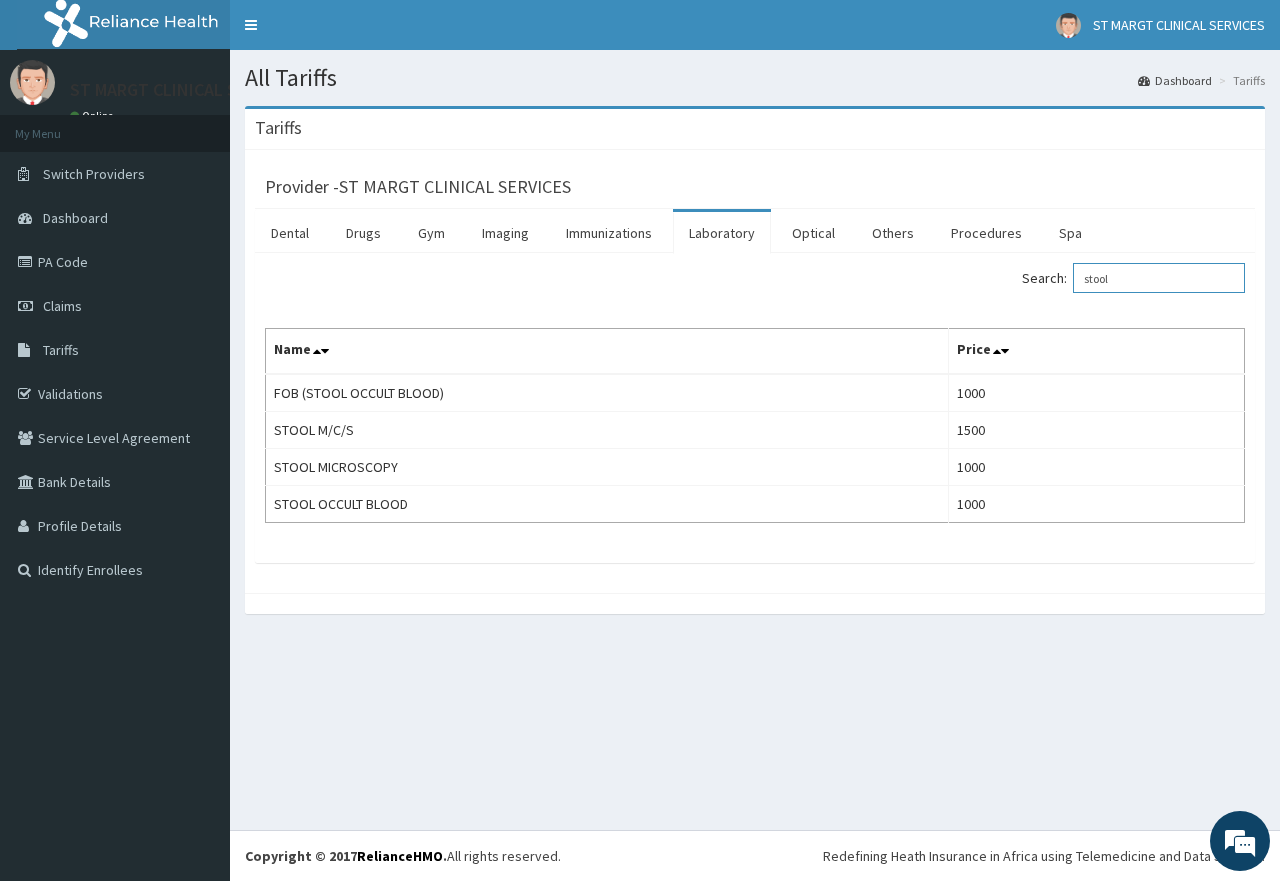 type on "stool" 